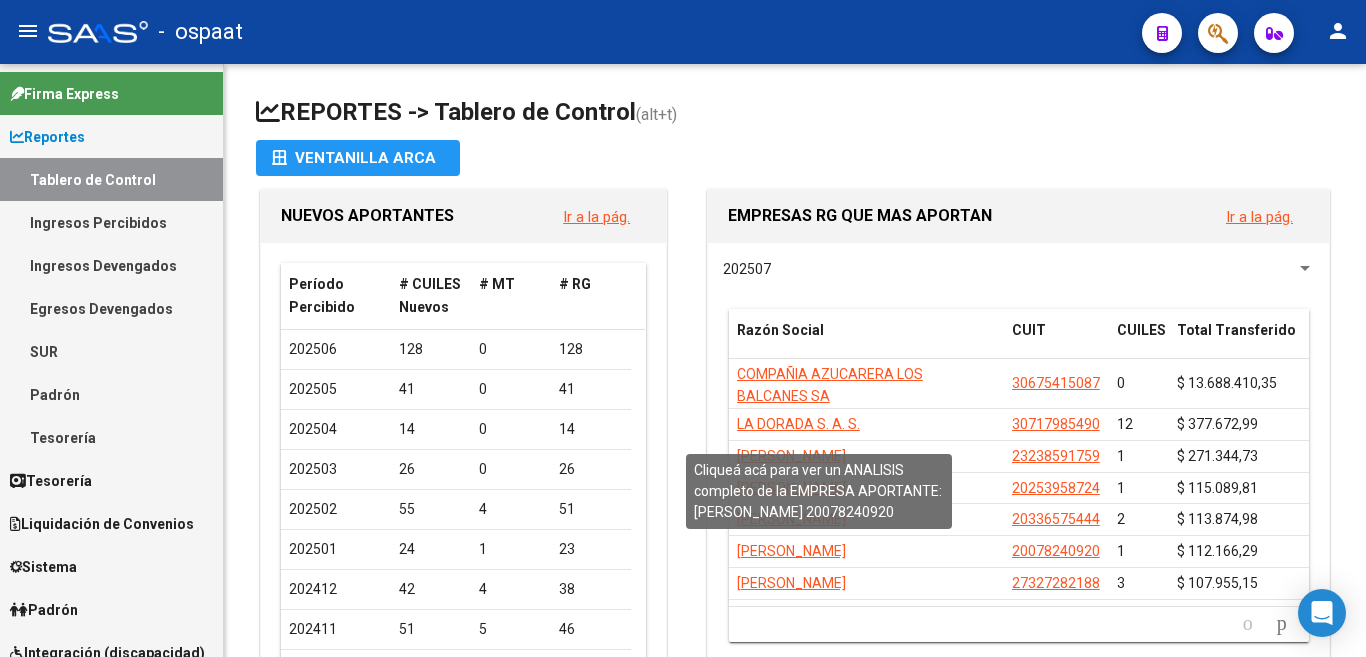 scroll, scrollTop: 0, scrollLeft: 0, axis: both 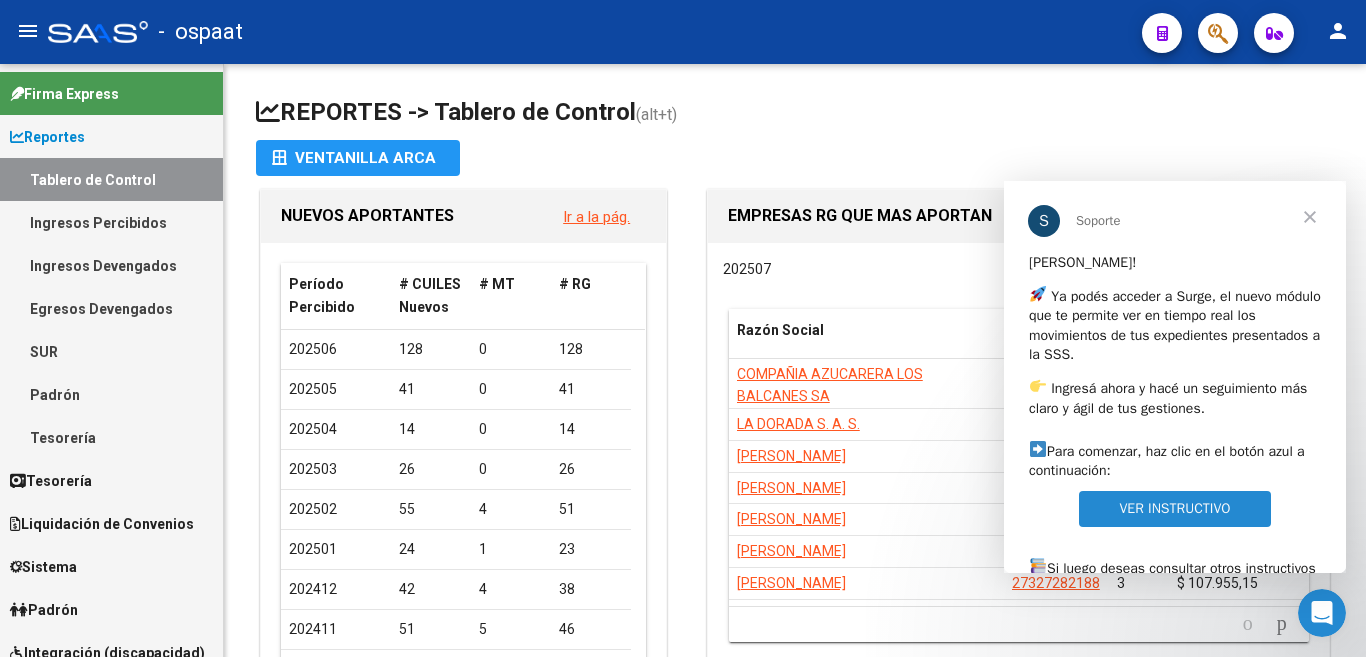 click at bounding box center [1310, 217] 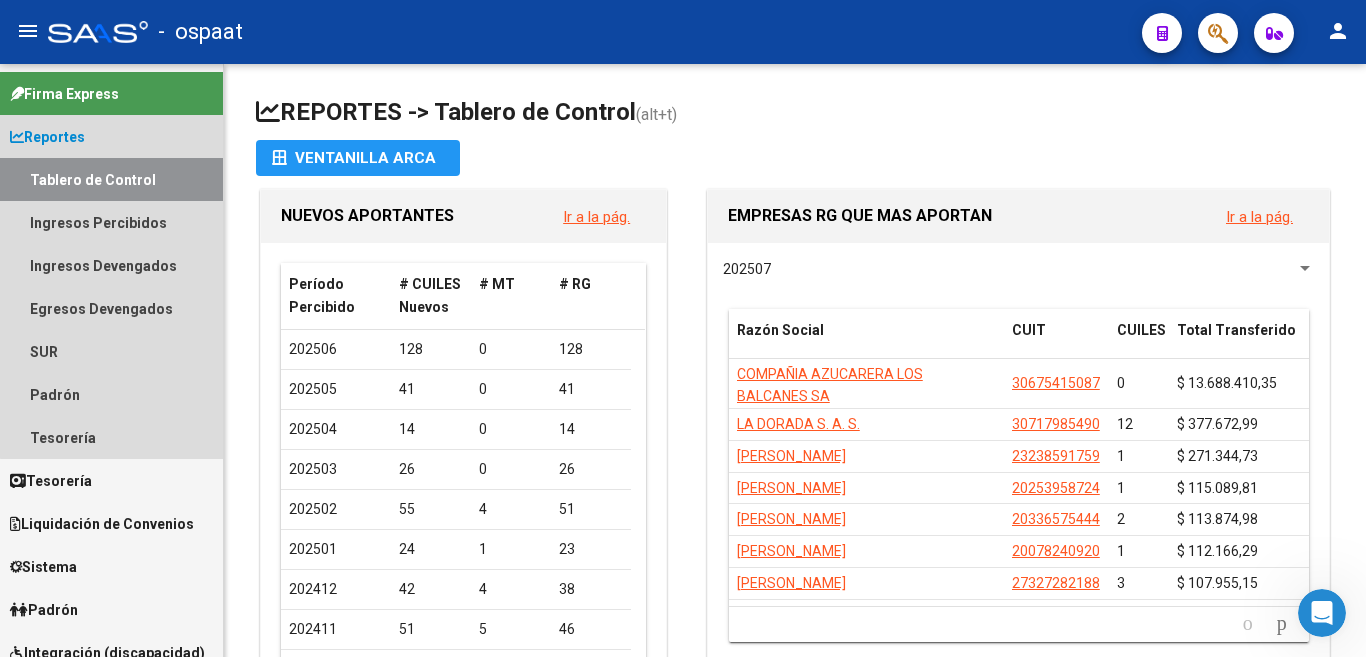 click on "Reportes" at bounding box center (111, 136) 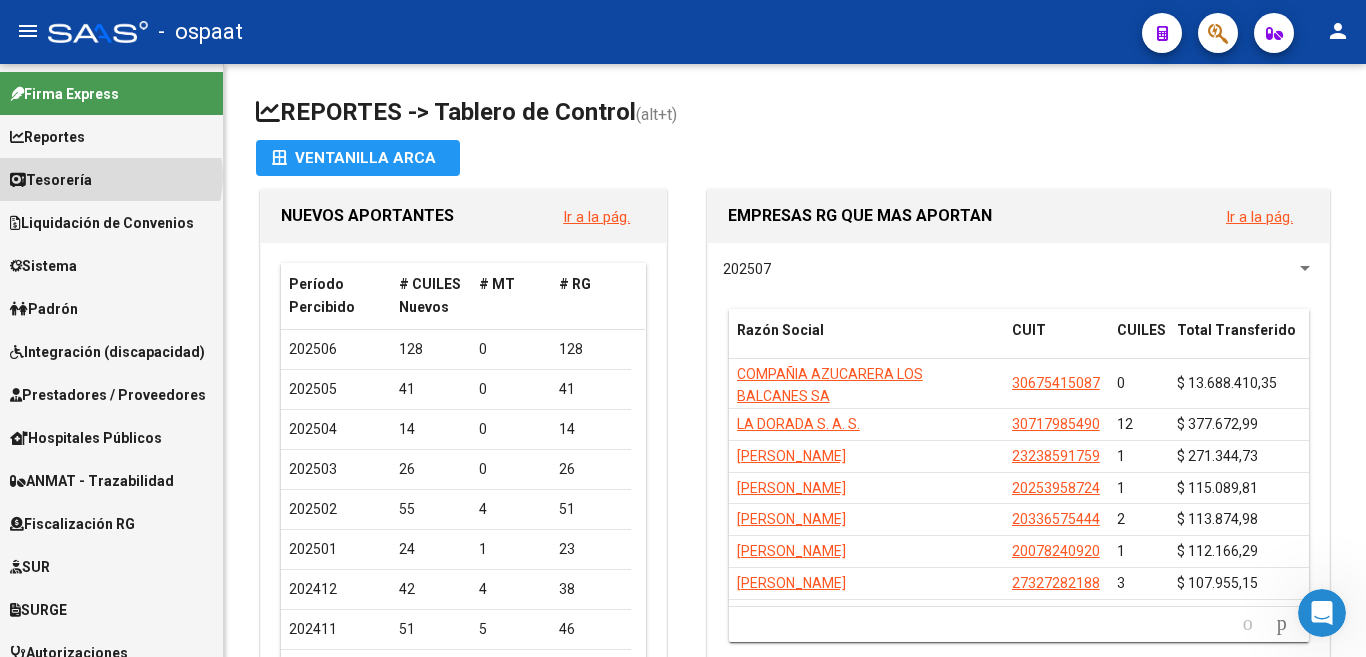 click on "Tesorería" at bounding box center [111, 179] 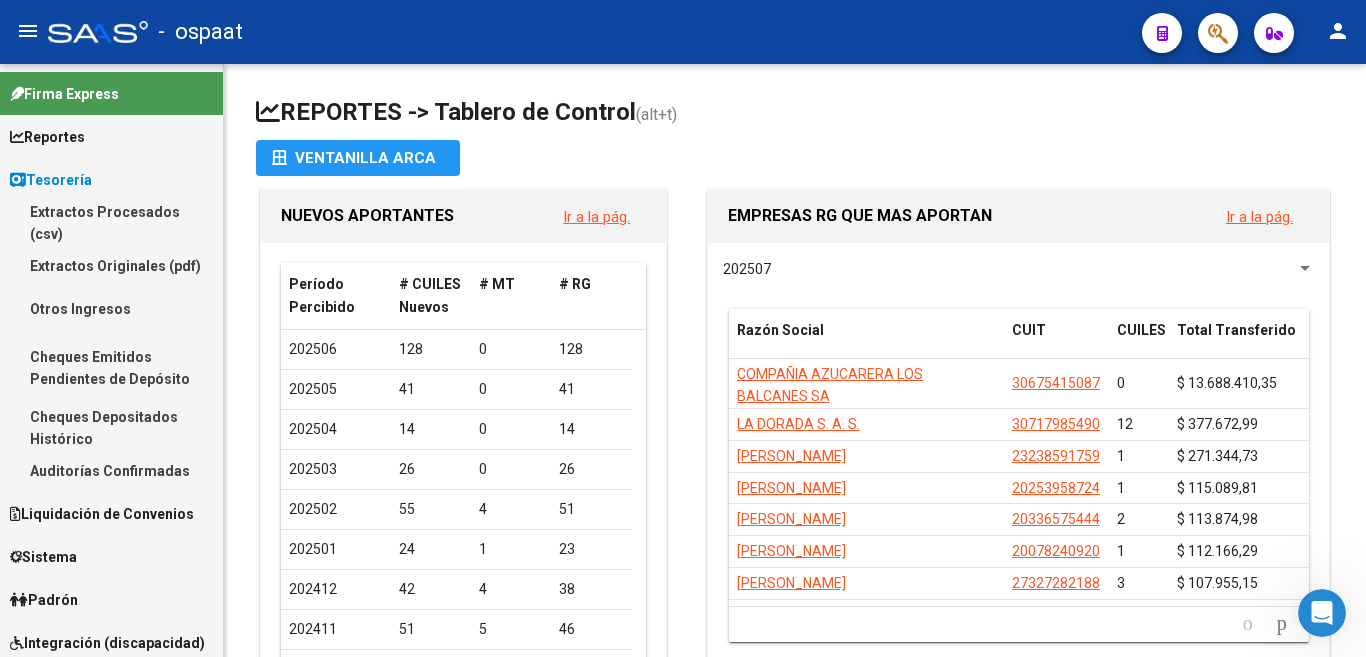 click on "Tesorería" at bounding box center [51, 180] 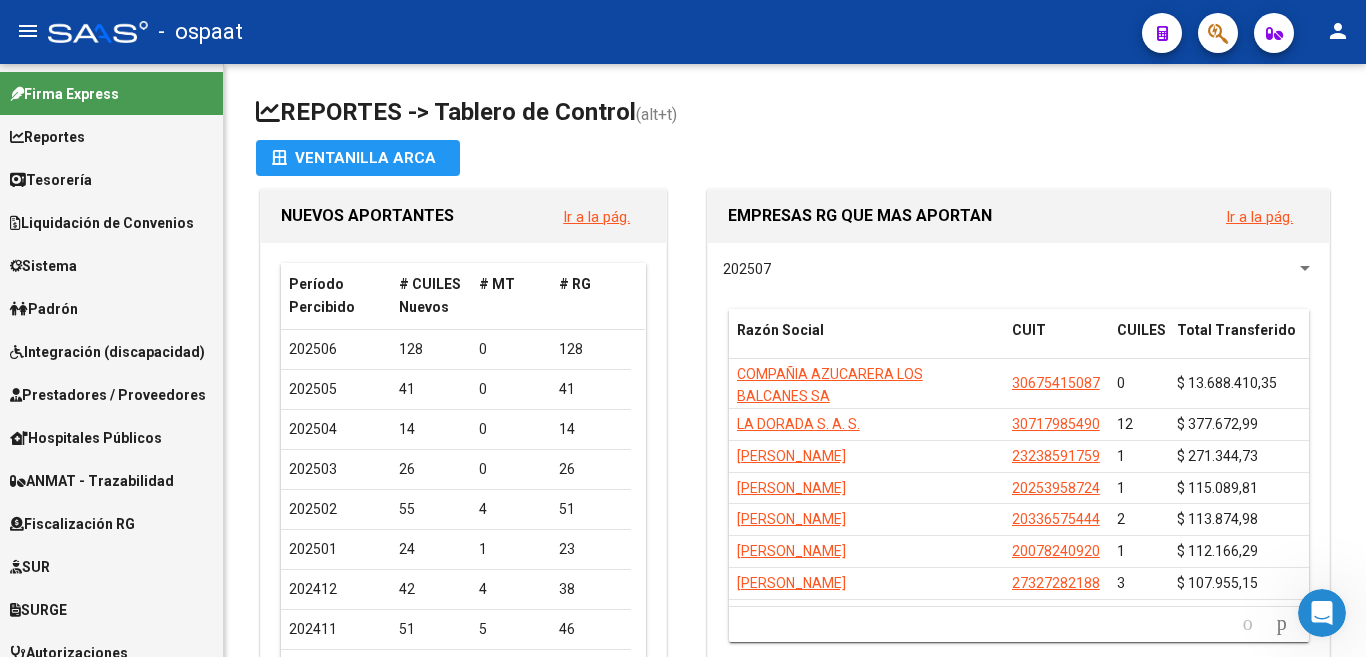 click on "Liquidación de Convenios" at bounding box center (102, 223) 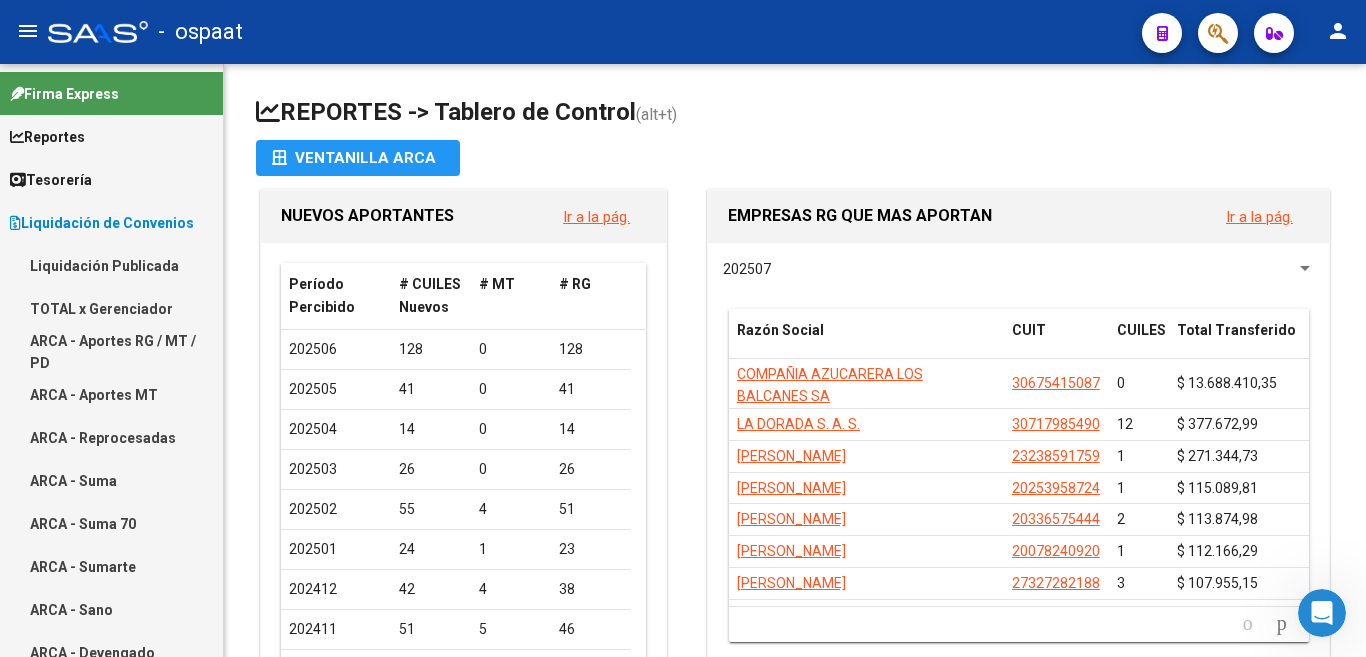 click on "Liquidación Publicada" at bounding box center (111, 265) 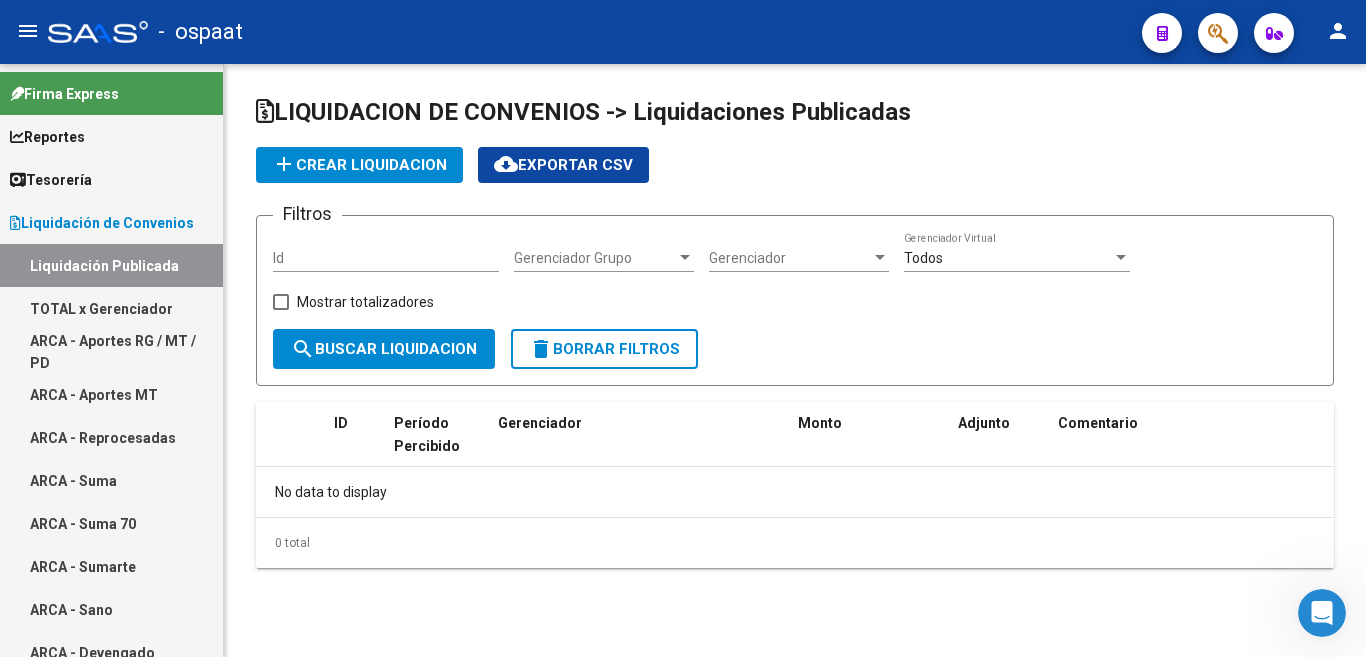 checkbox on "true" 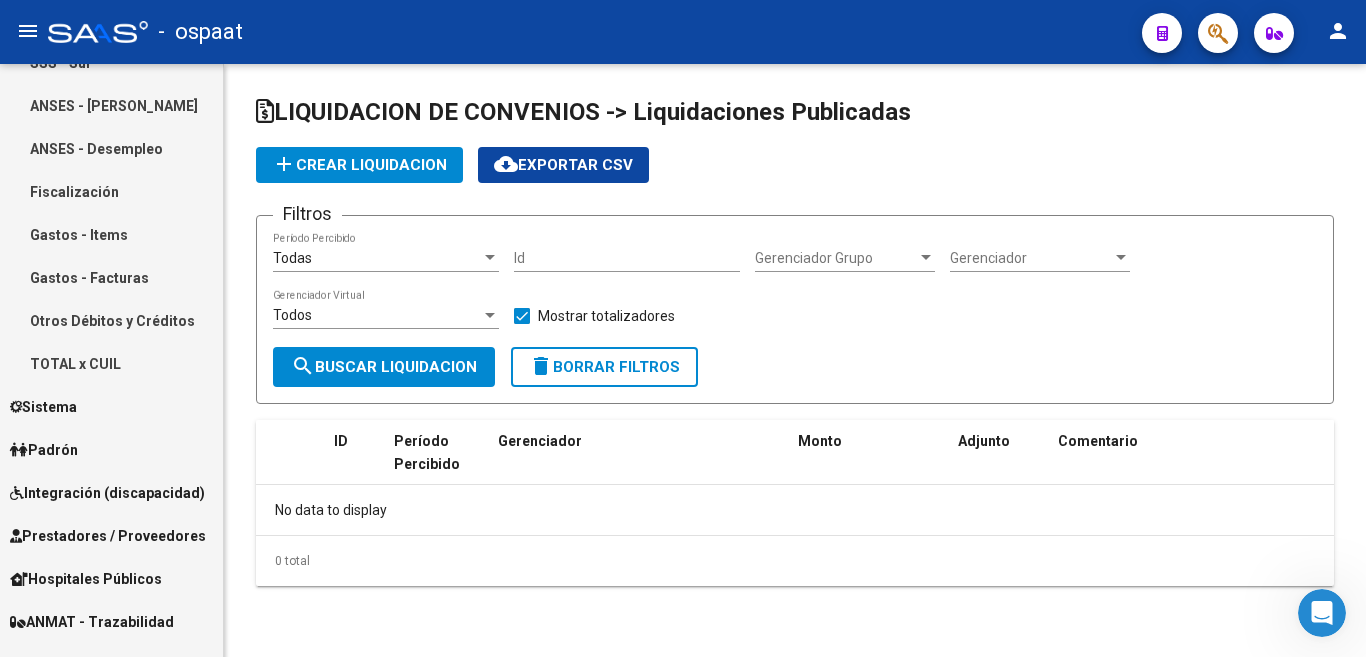 scroll, scrollTop: 679, scrollLeft: 0, axis: vertical 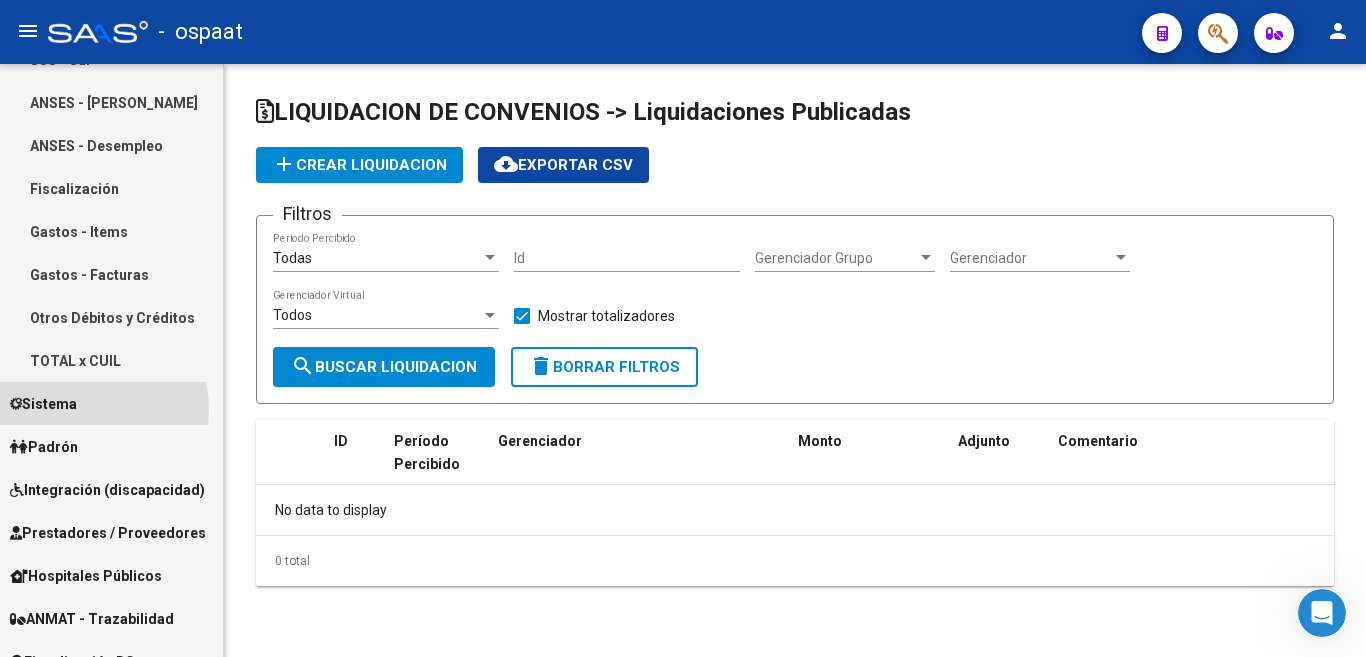 click on "Sistema" at bounding box center [43, 404] 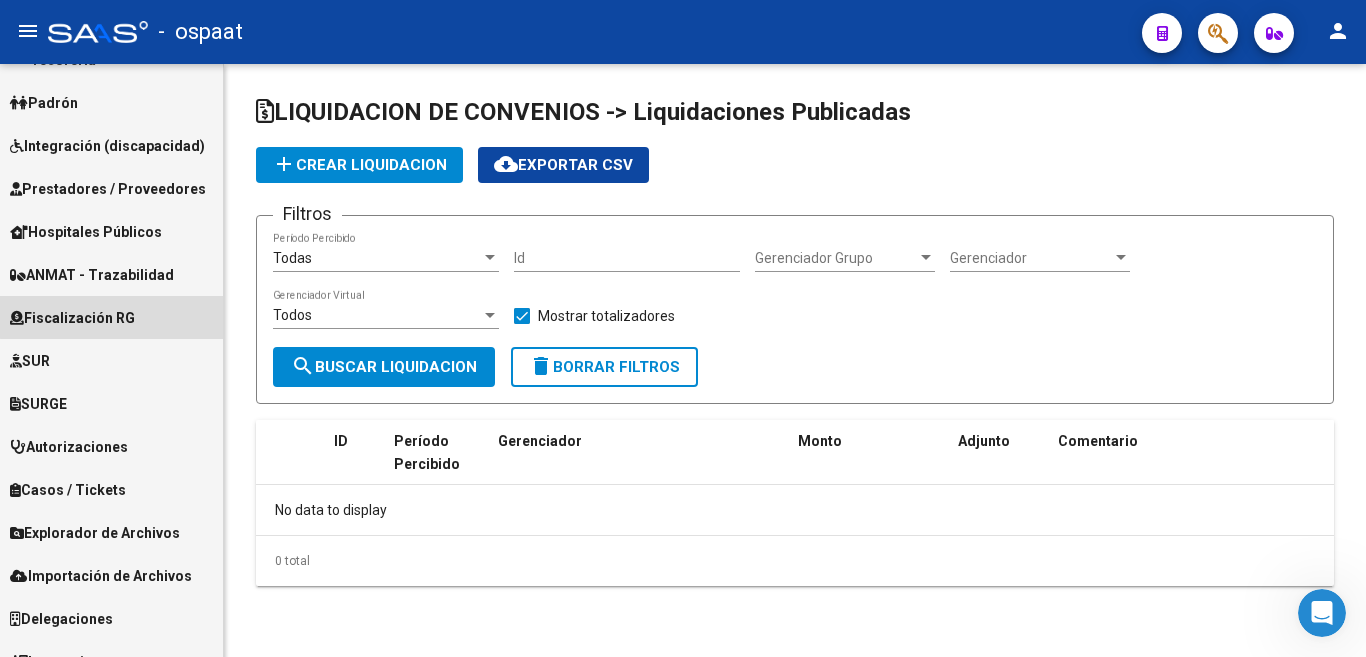 click on "Fiscalización RG" at bounding box center (111, 317) 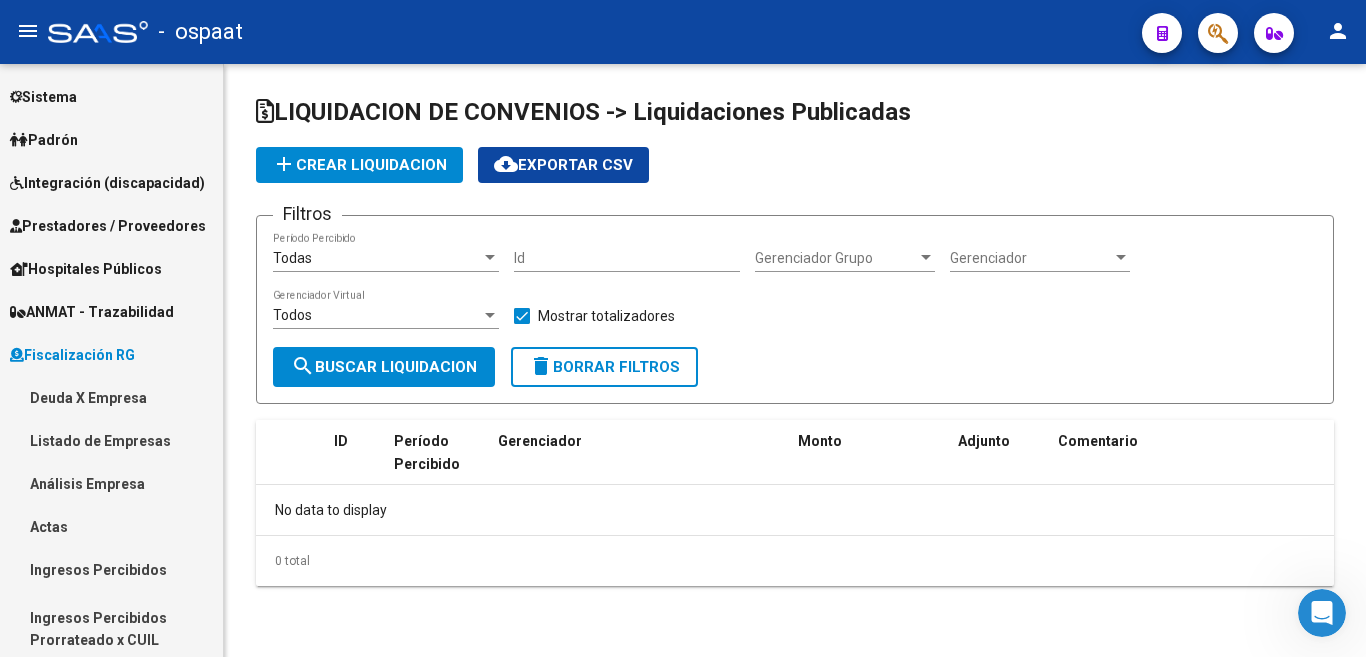 scroll, scrollTop: 0, scrollLeft: 0, axis: both 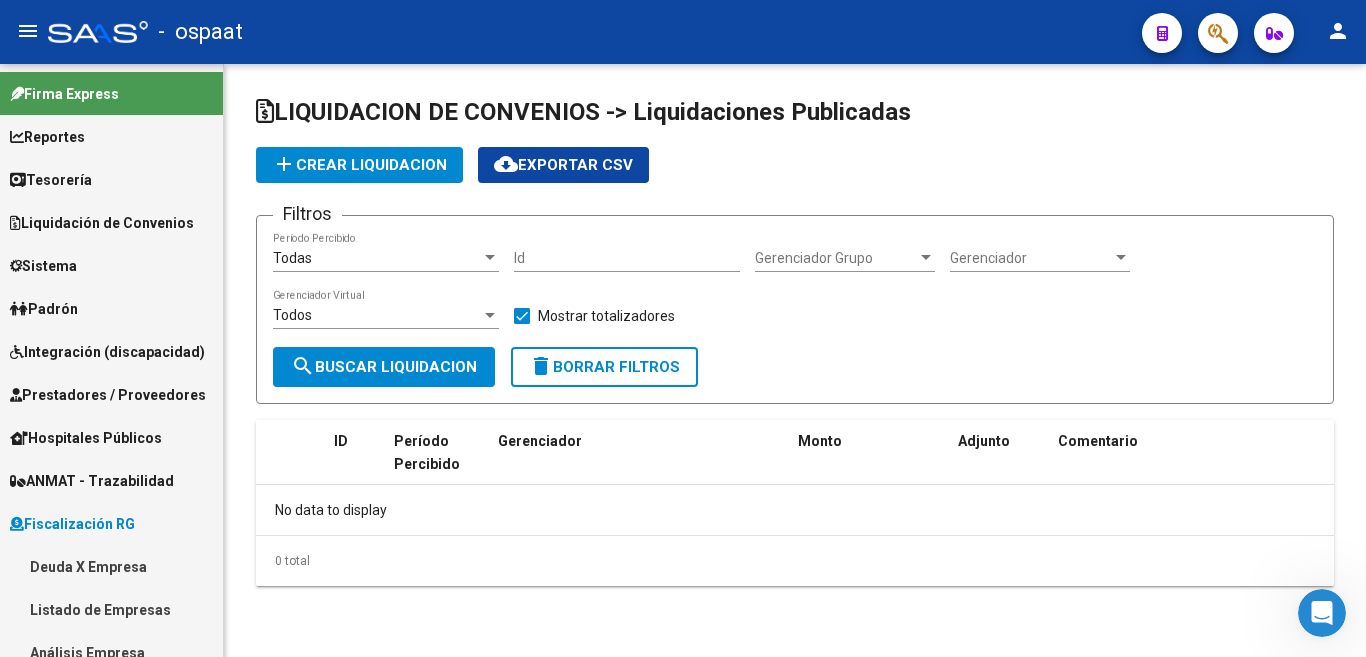 click on "Reportes" at bounding box center [111, 136] 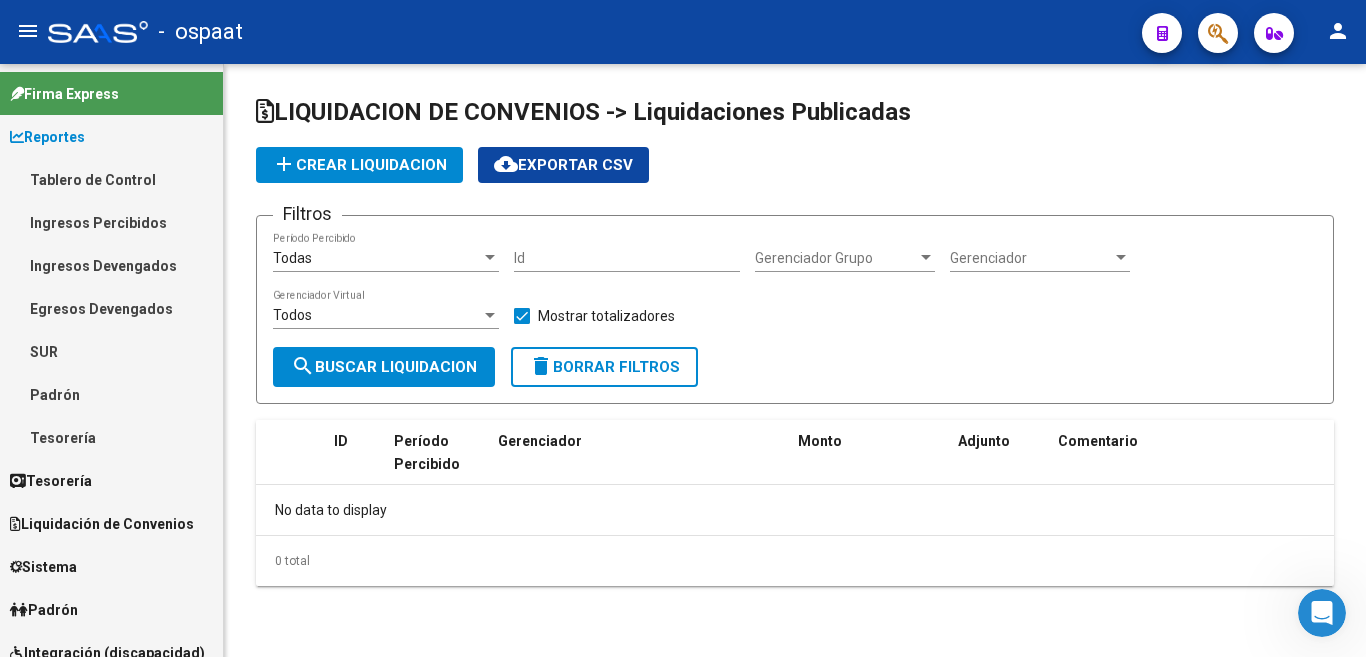 click on "Tablero de Control" at bounding box center [111, 179] 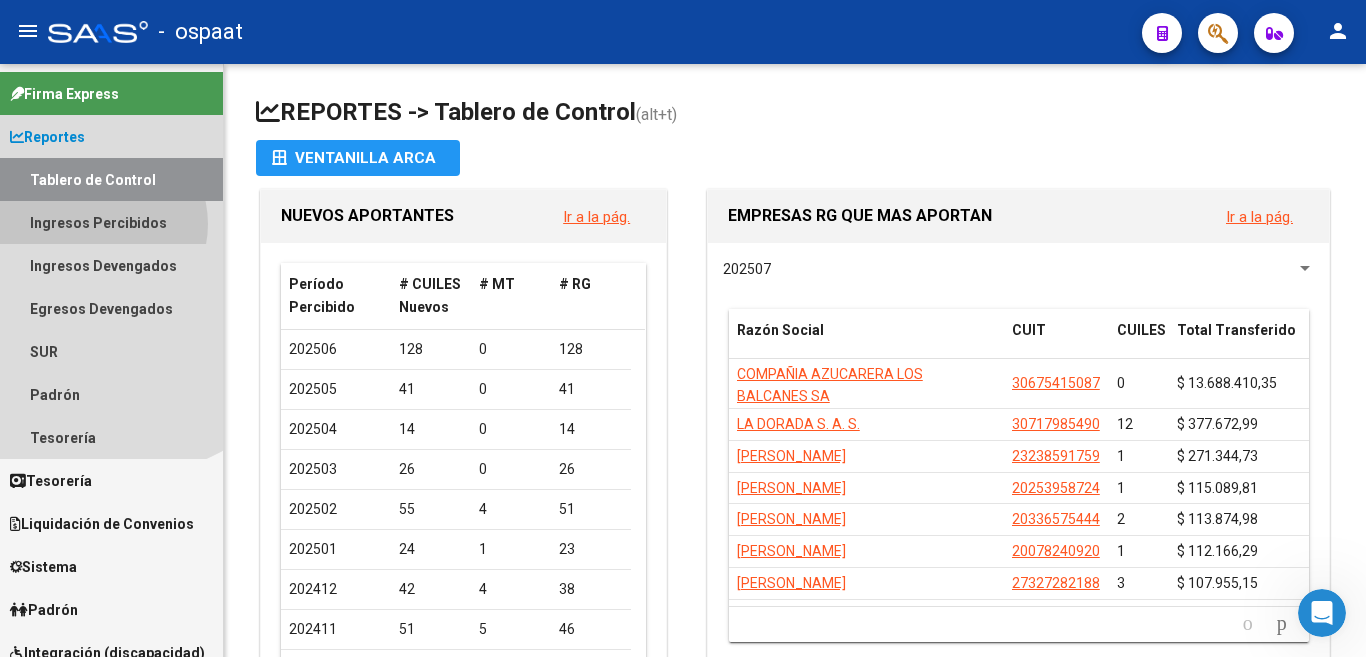 click on "Ingresos Percibidos" at bounding box center [111, 222] 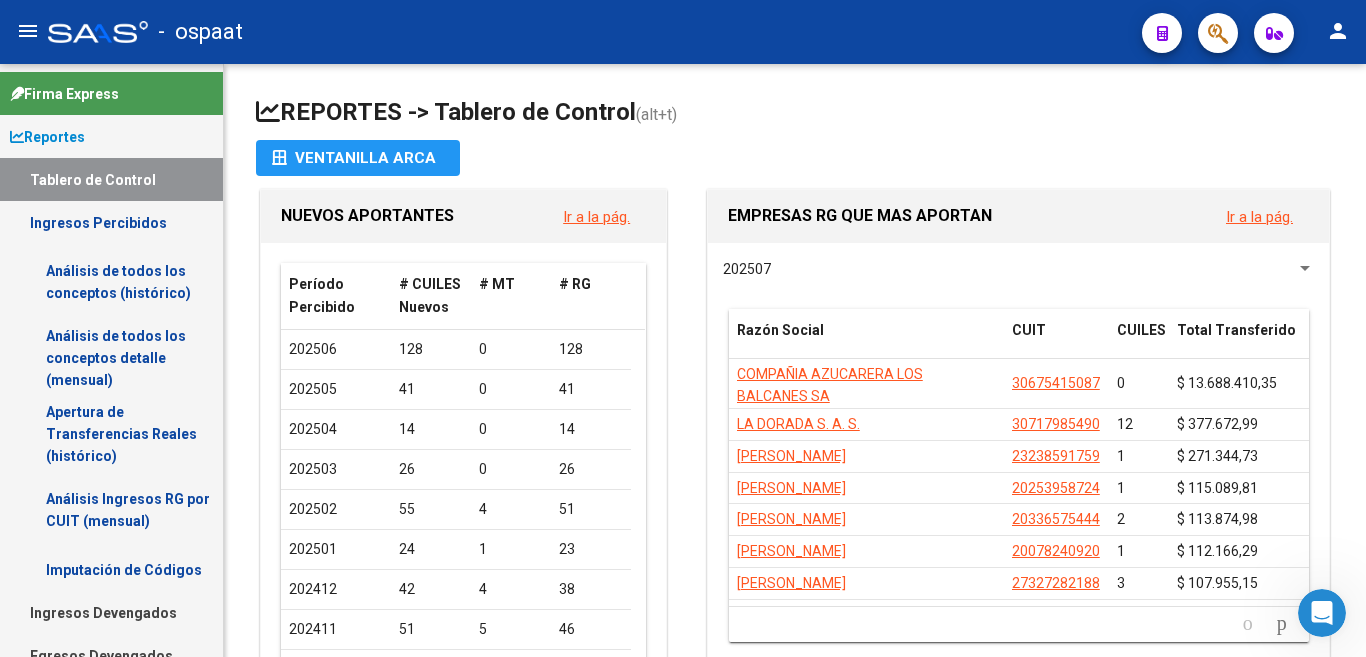 click on "Análisis de todos los conceptos (histórico)" at bounding box center (111, 282) 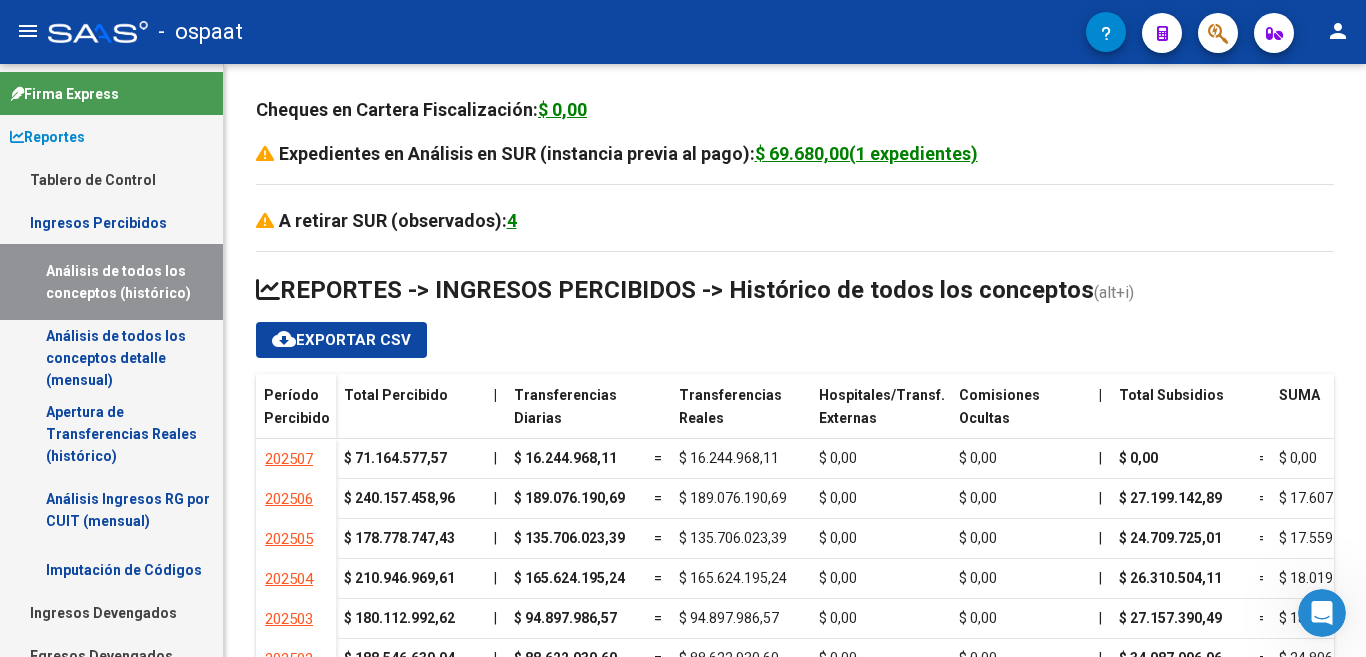 click on "person" 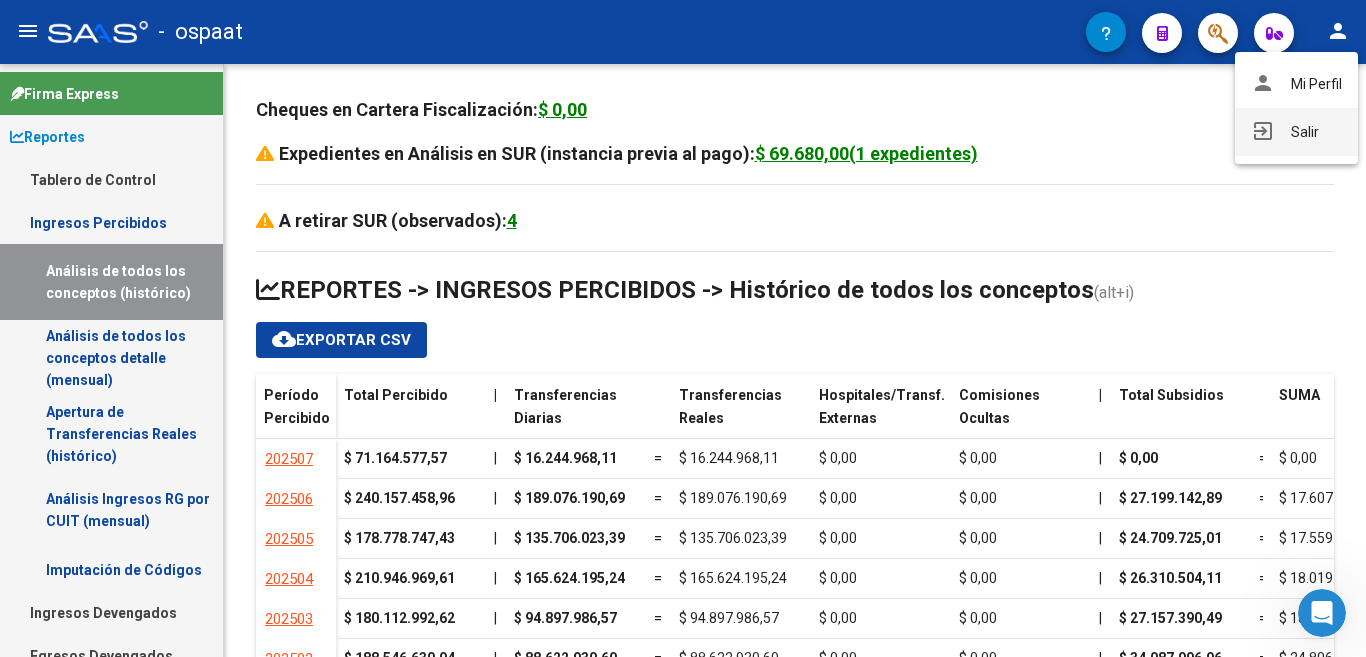 click on "exit_to_app  Salir" at bounding box center [1296, 132] 